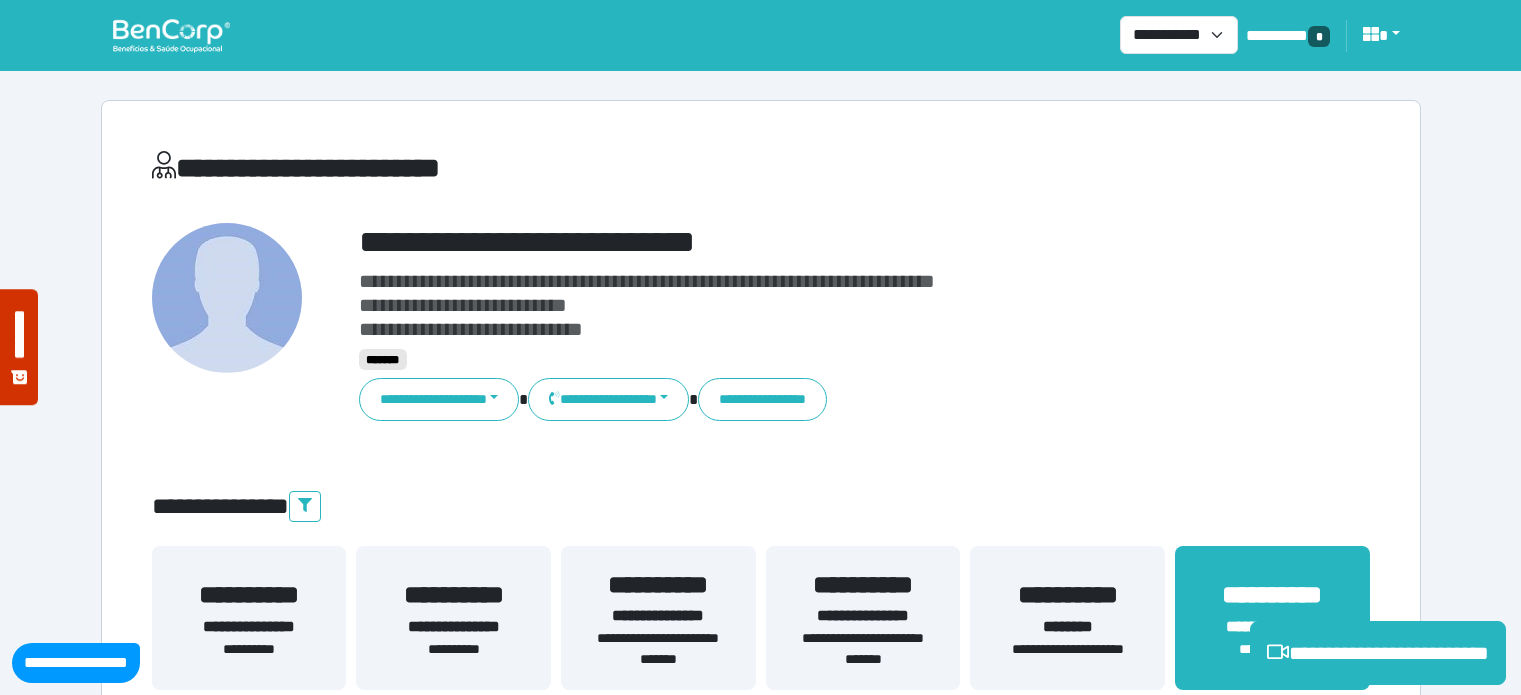 select on "**********" 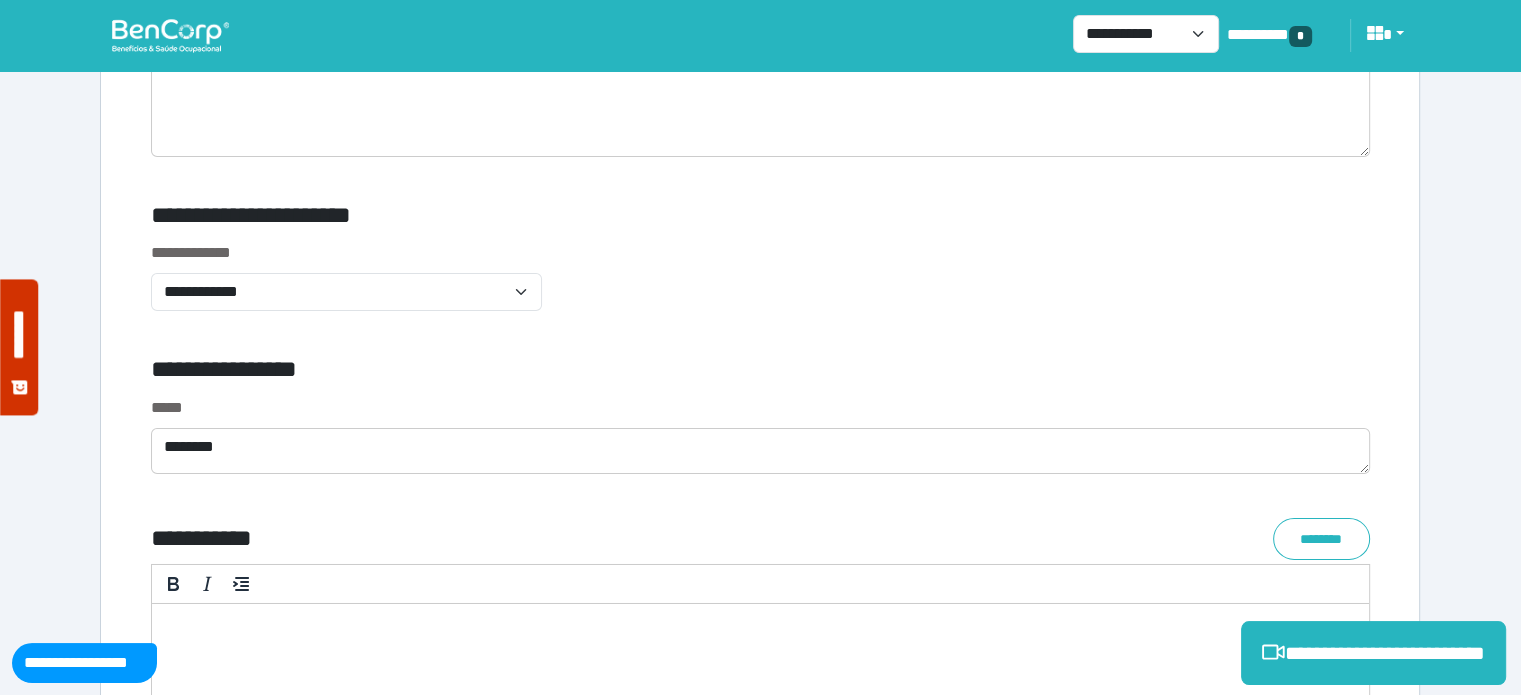 scroll, scrollTop: 0, scrollLeft: 0, axis: both 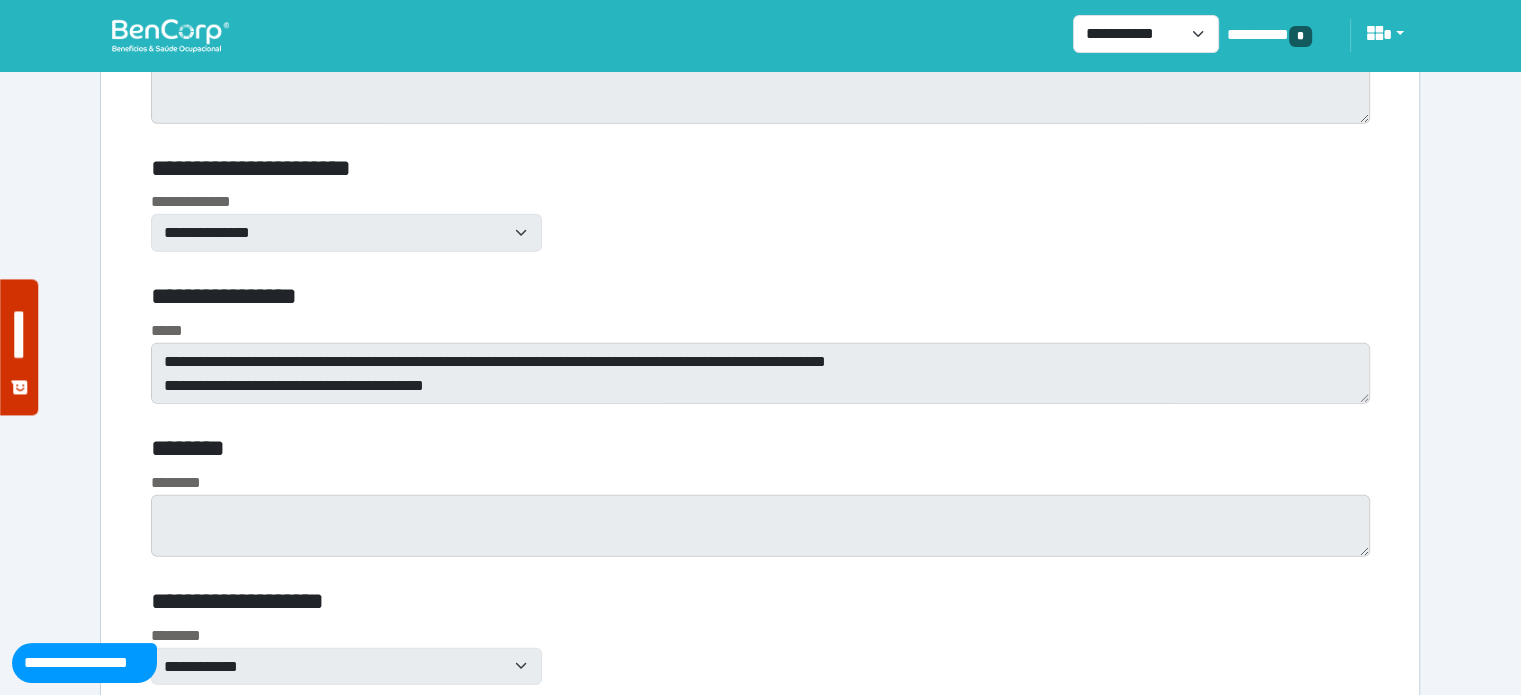 click on "**********" at bounding box center [760, 362] 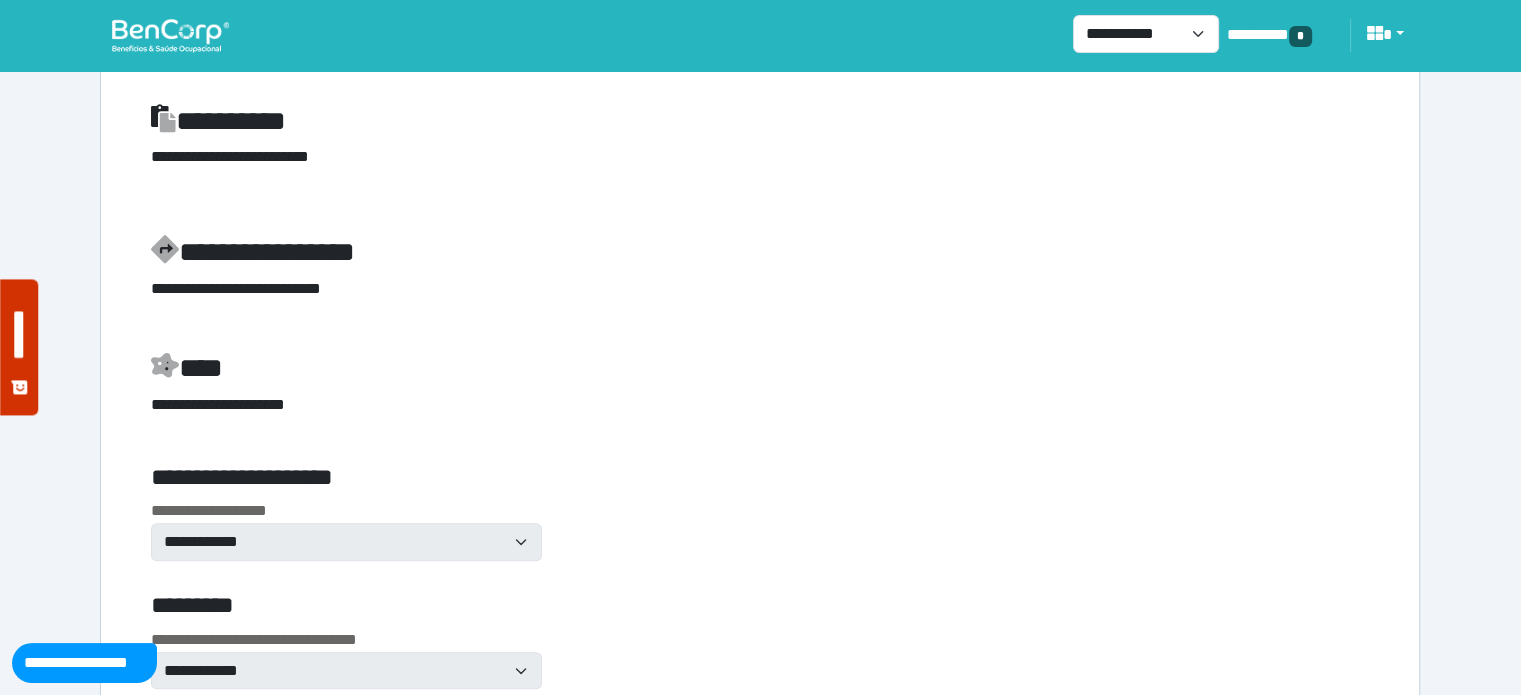 scroll, scrollTop: 0, scrollLeft: 0, axis: both 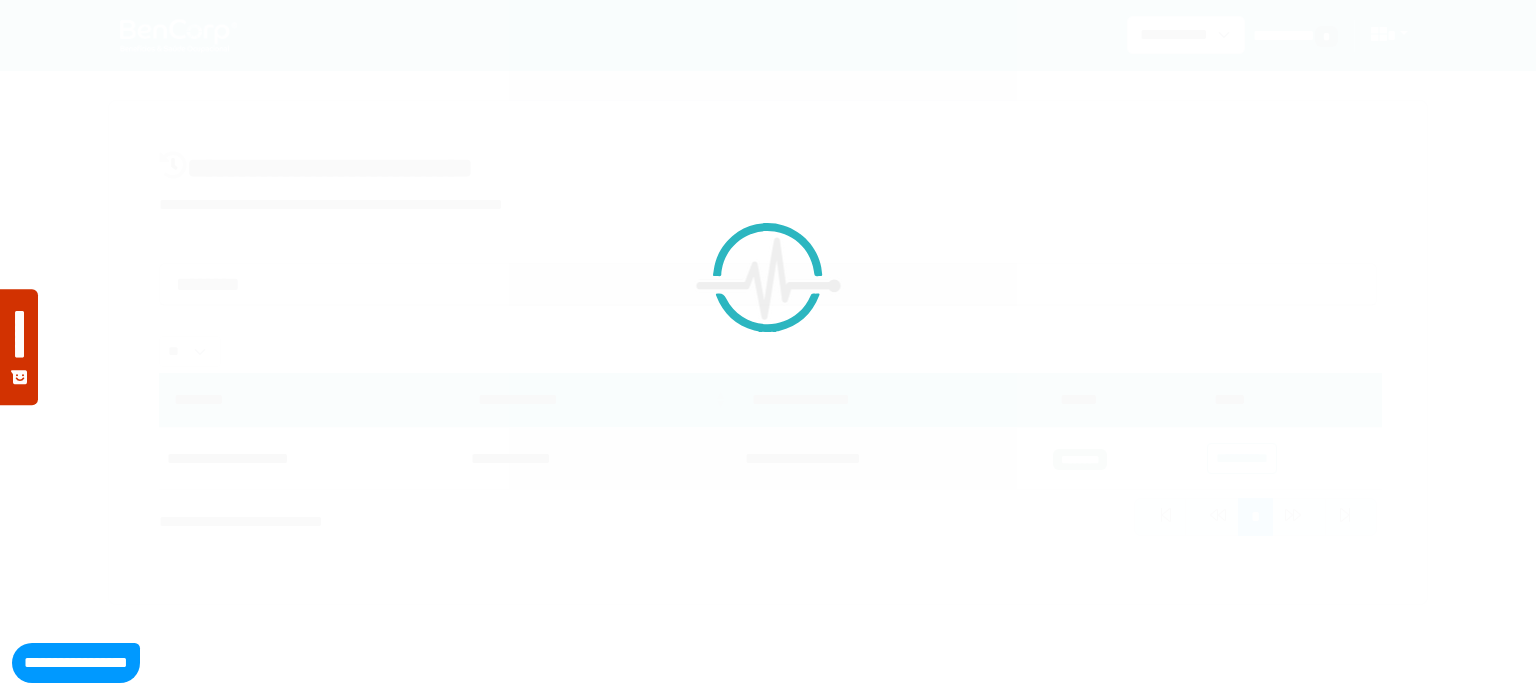 select on "**" 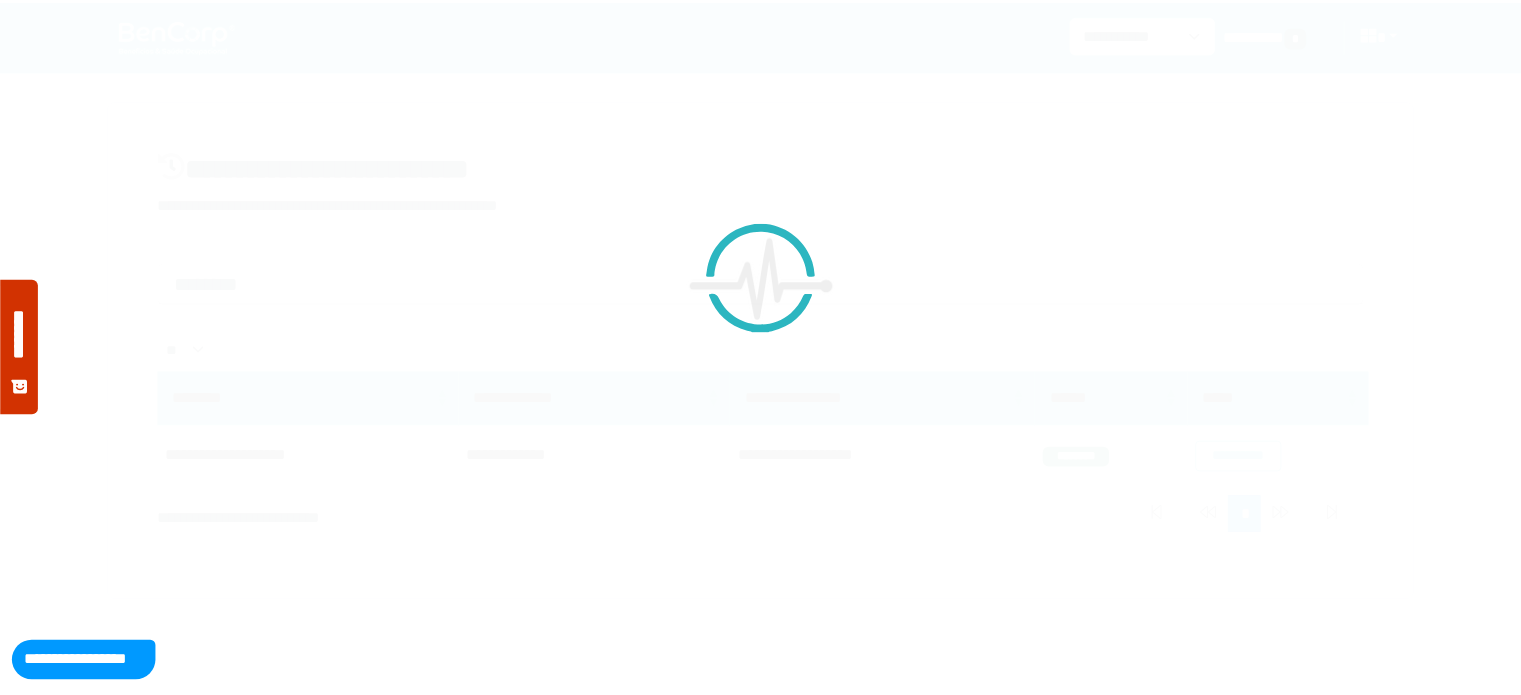 scroll, scrollTop: 0, scrollLeft: 0, axis: both 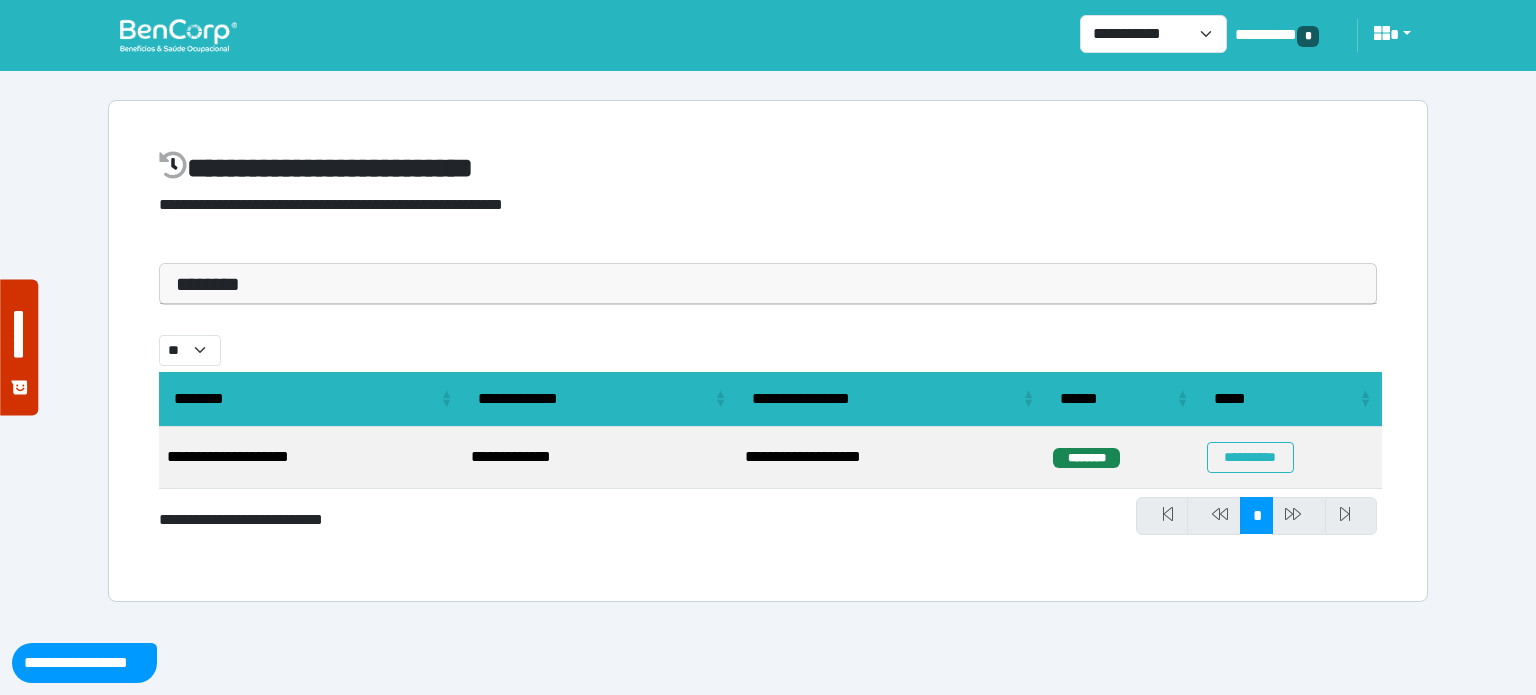 select on "**" 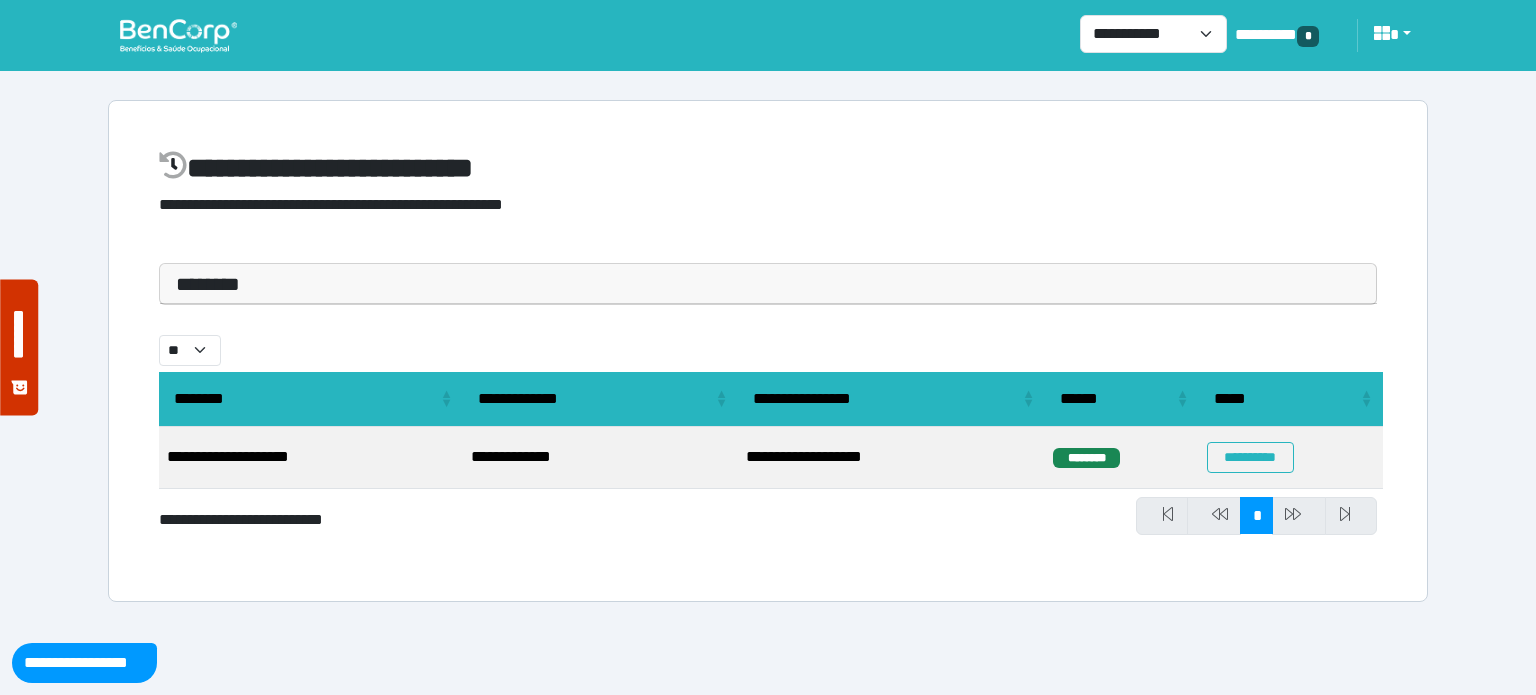 click on "********" at bounding box center [768, 284] 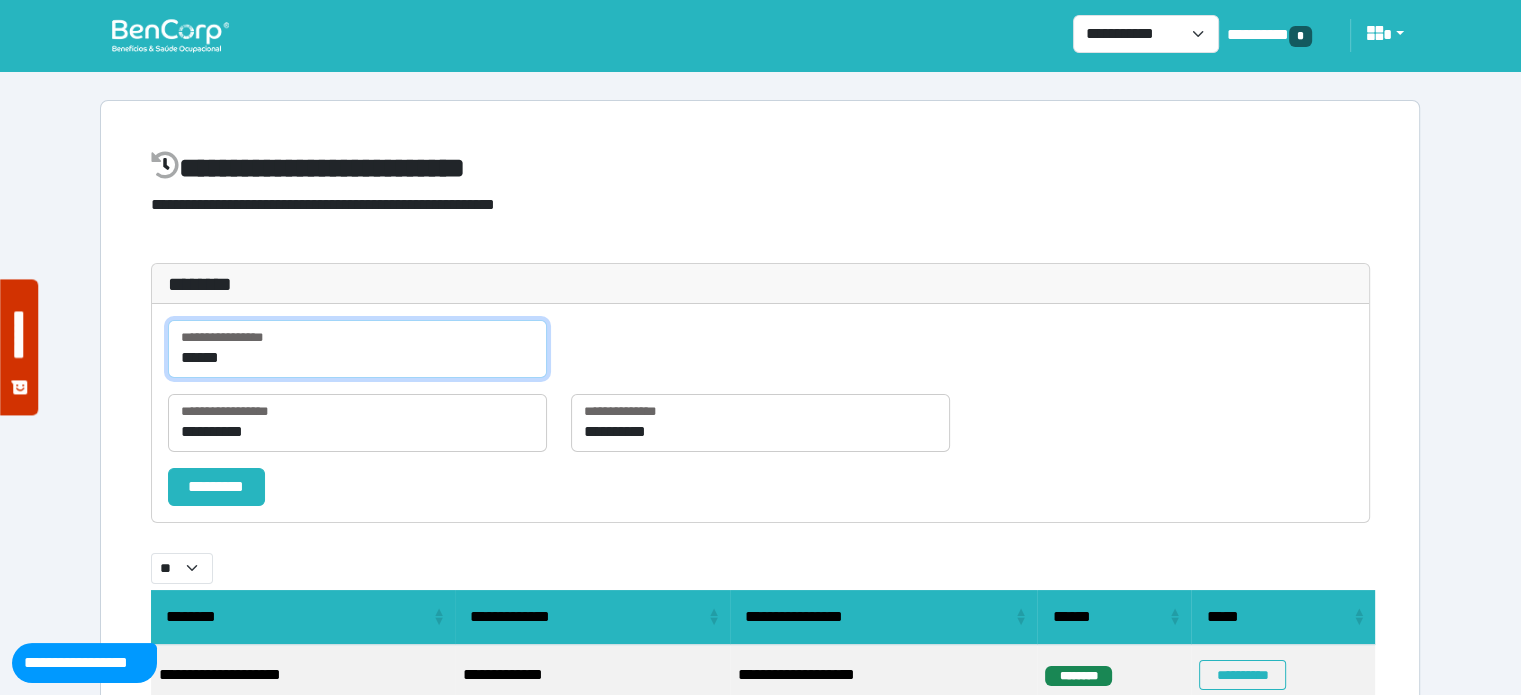 click on "******" at bounding box center (357, 349) 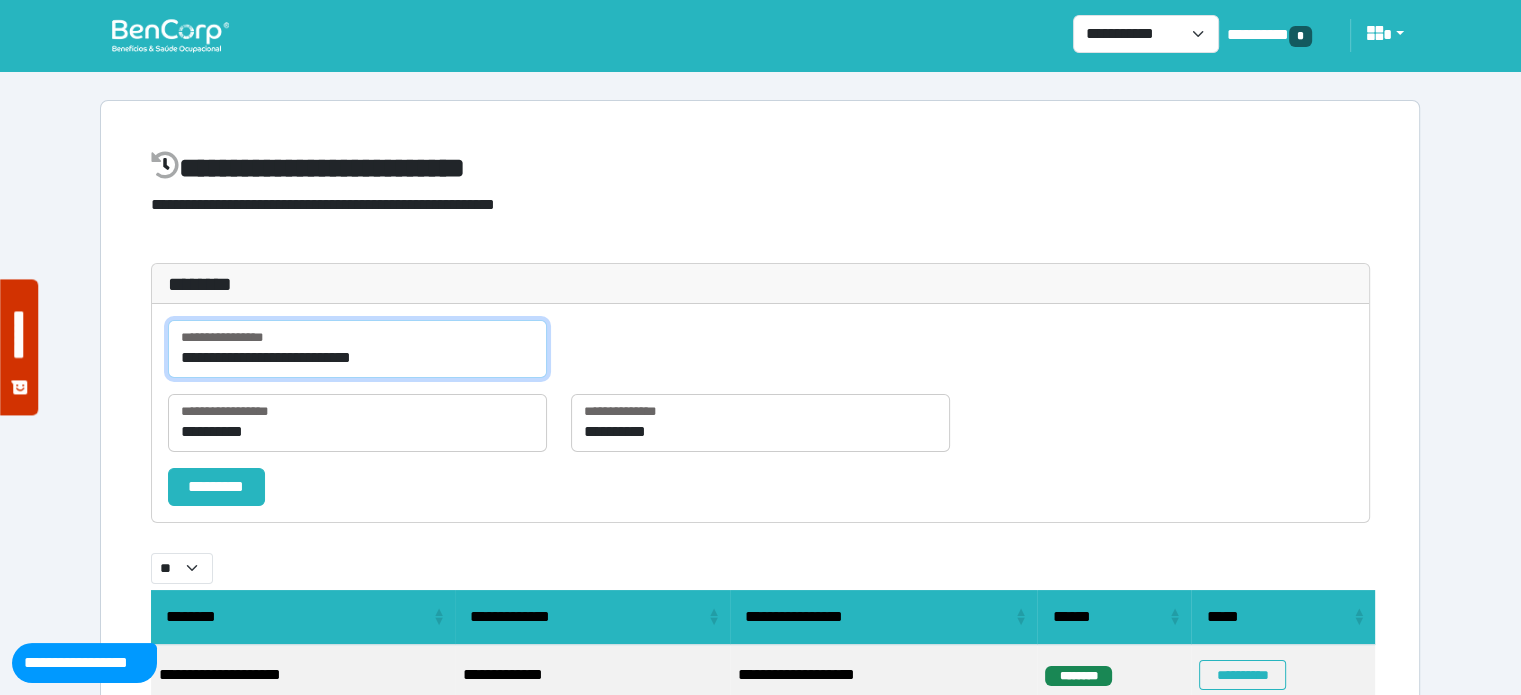 type on "**********" 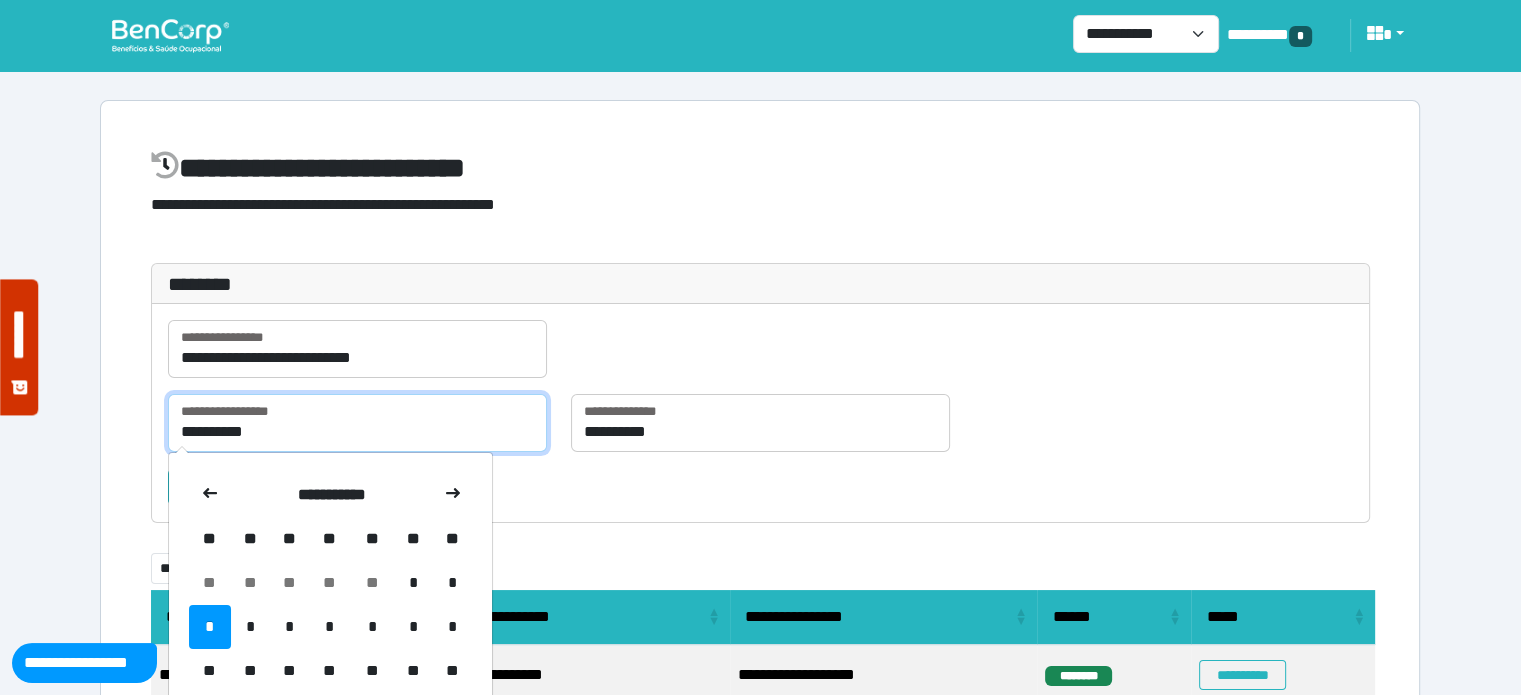 click on "**********" at bounding box center (357, 423) 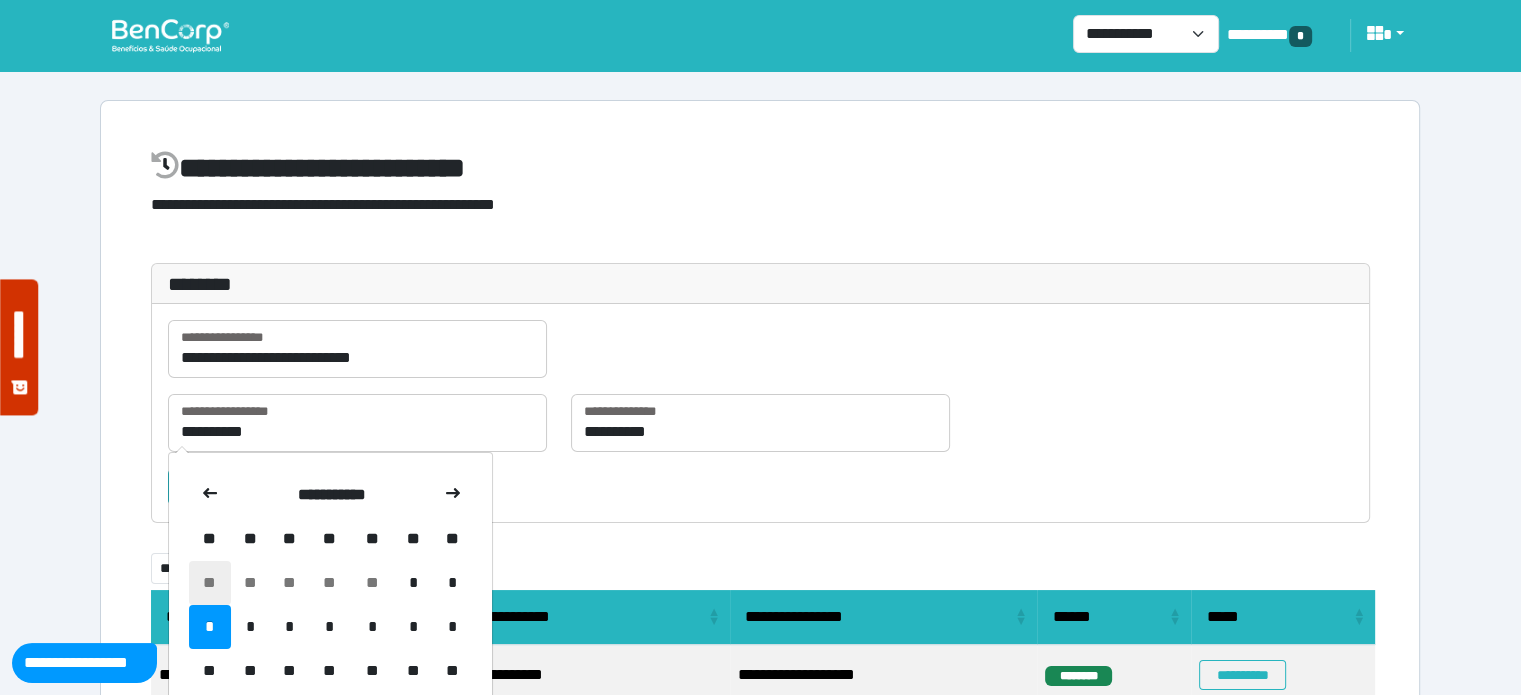 click on "**" at bounding box center (210, 583) 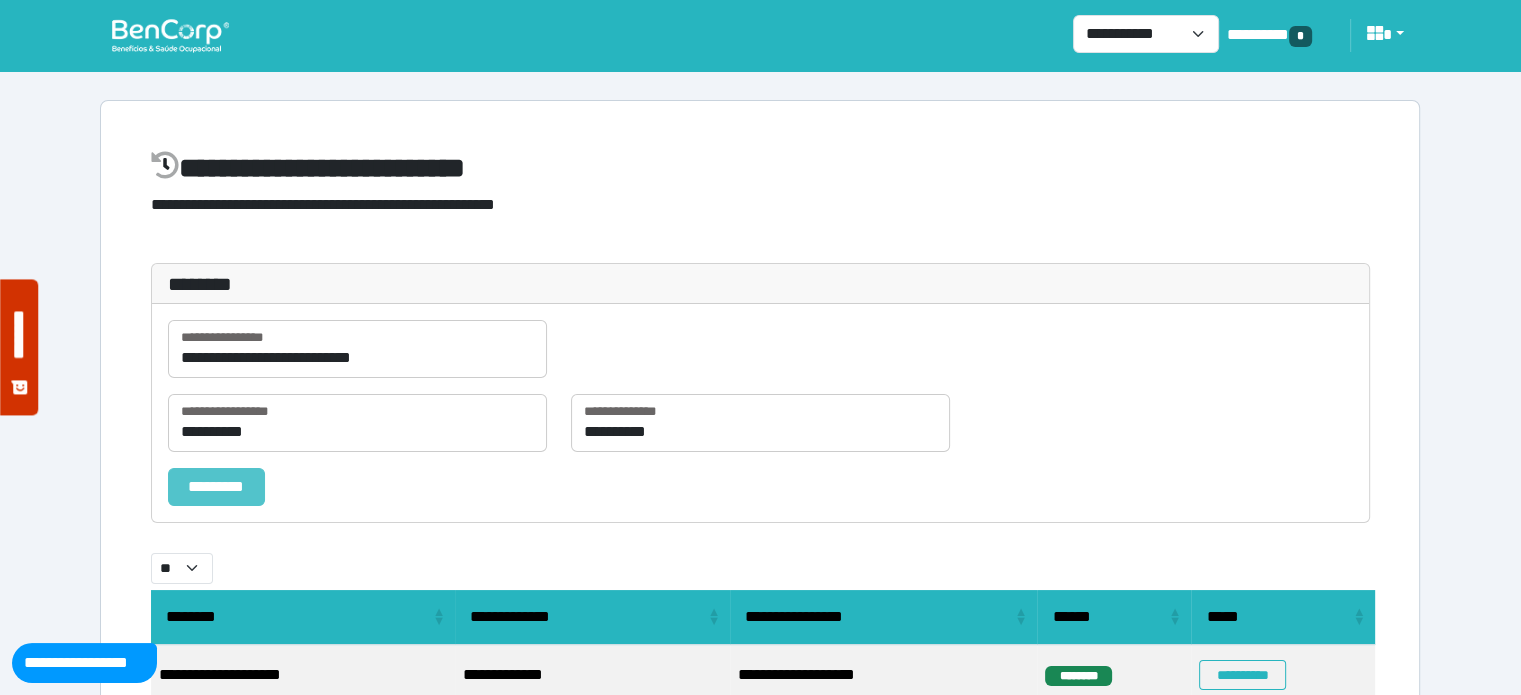 click on "*********" at bounding box center (216, 487) 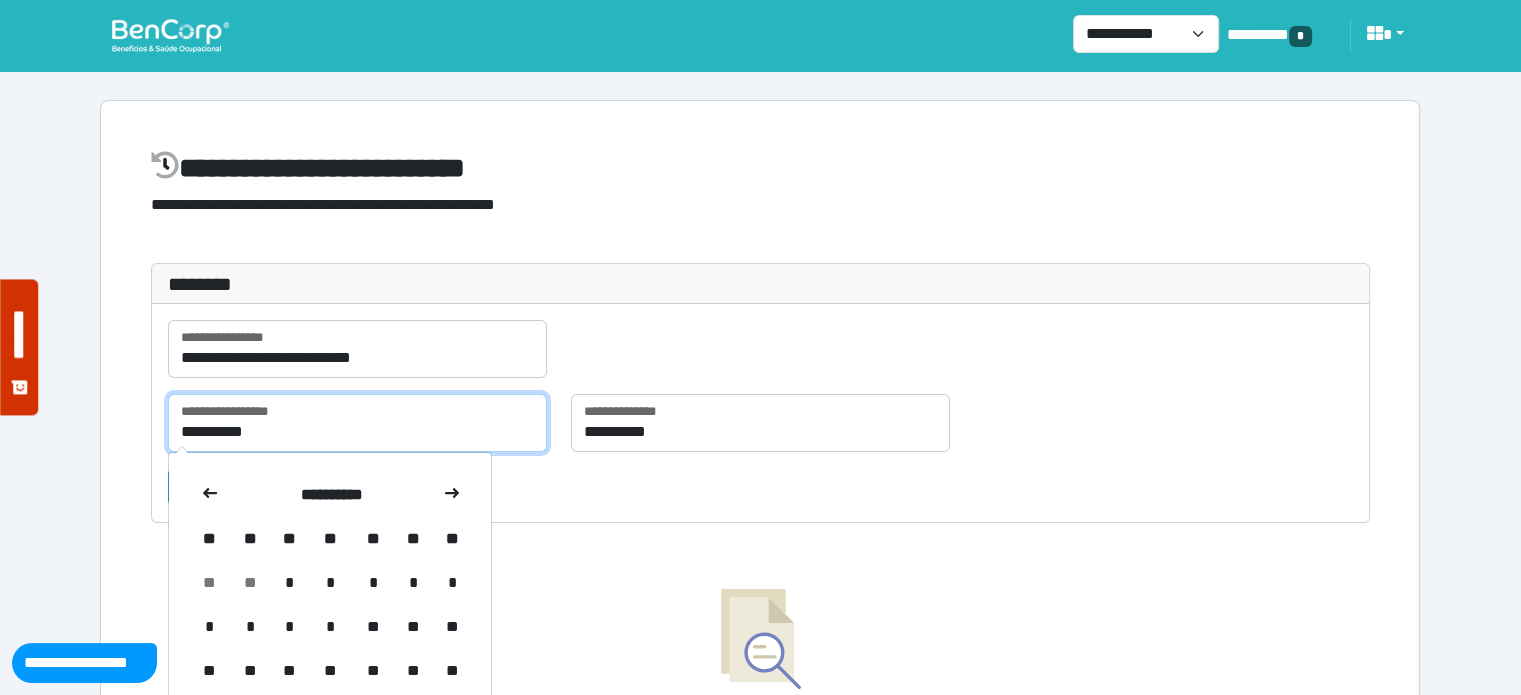 click on "**********" at bounding box center [357, 423] 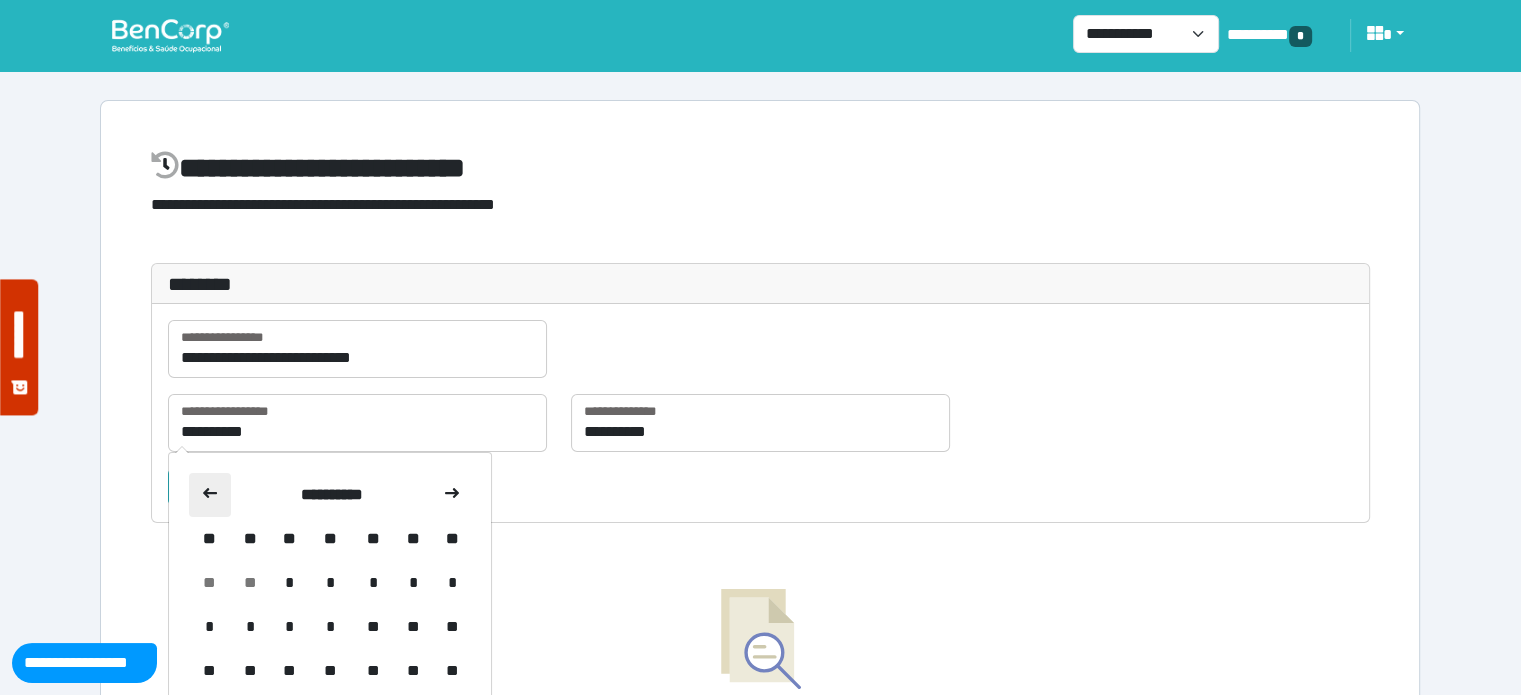 click at bounding box center (210, 495) 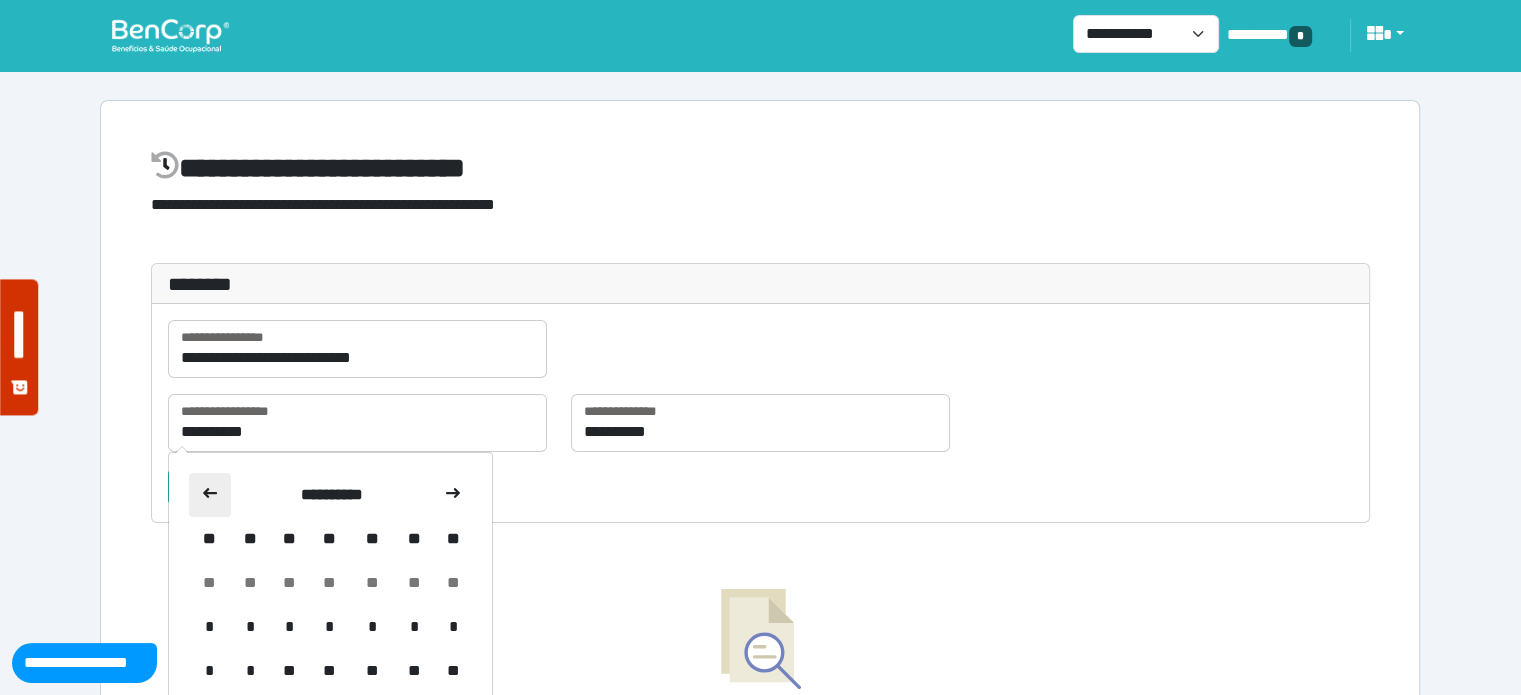 click at bounding box center (210, 495) 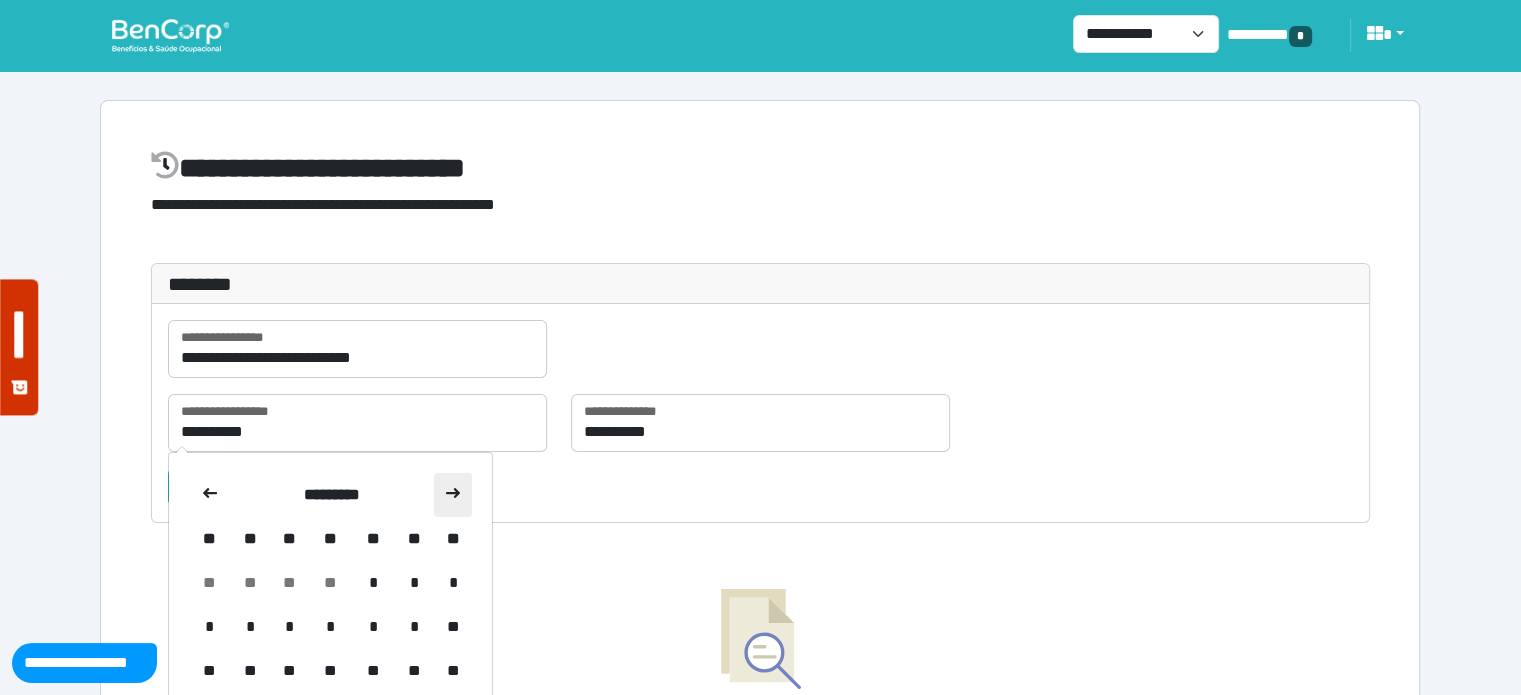 click at bounding box center [453, 495] 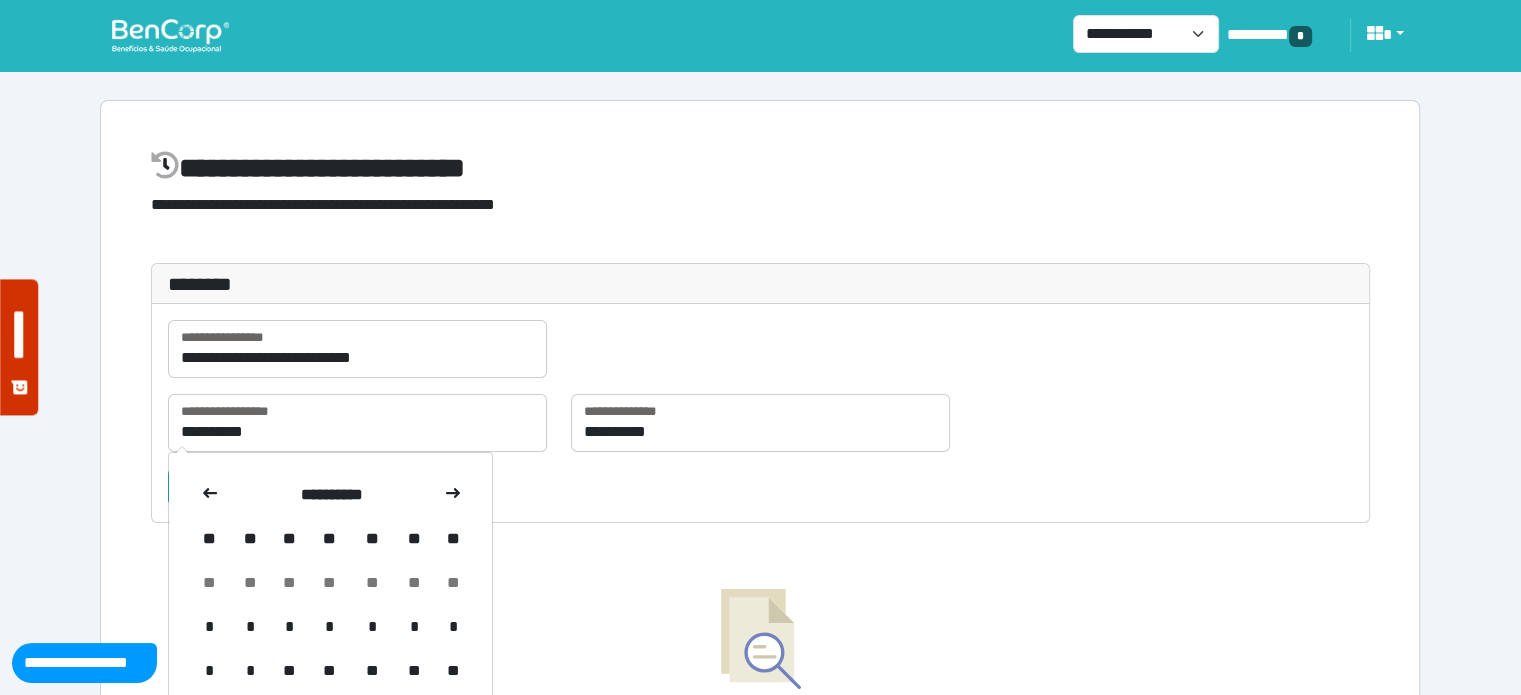 click at bounding box center (453, 495) 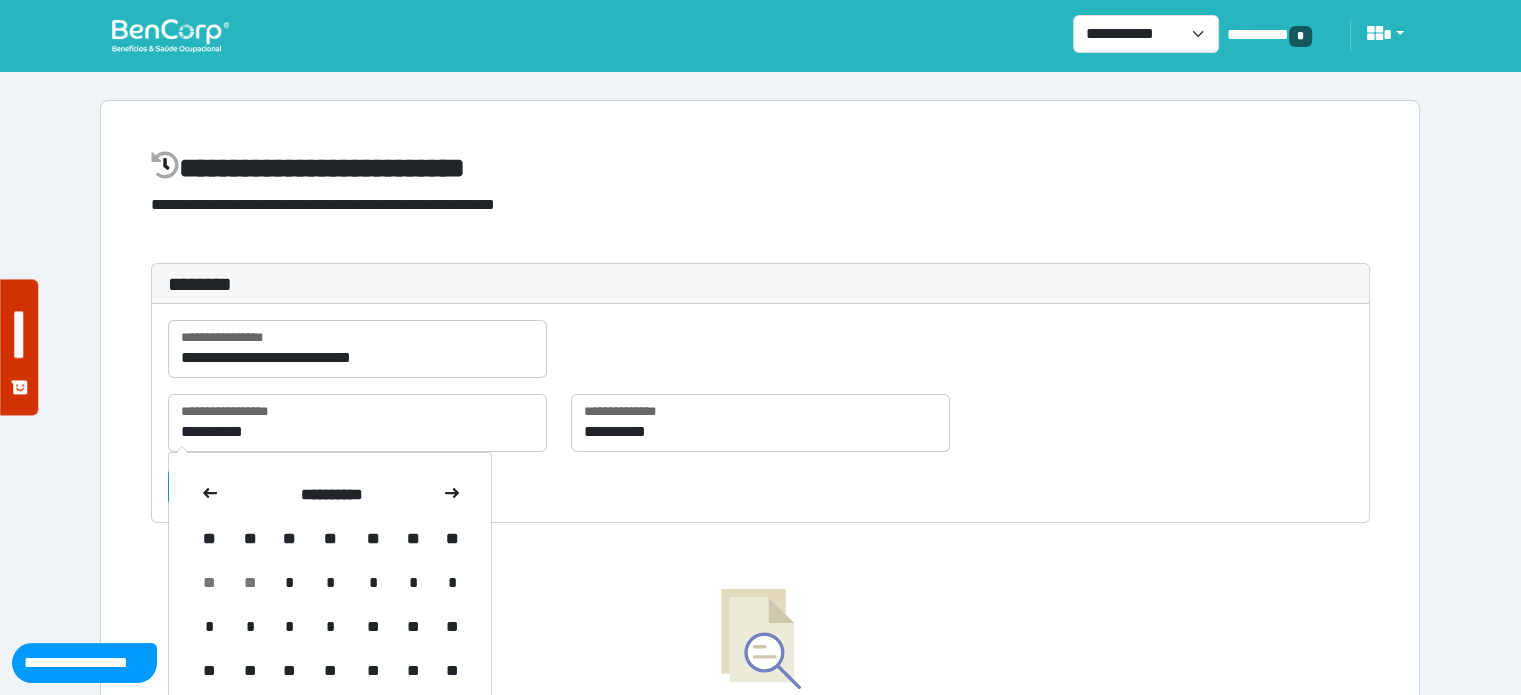 drag, startPoint x: 215, startPoint y: 671, endPoint x: 560, endPoint y: 519, distance: 377 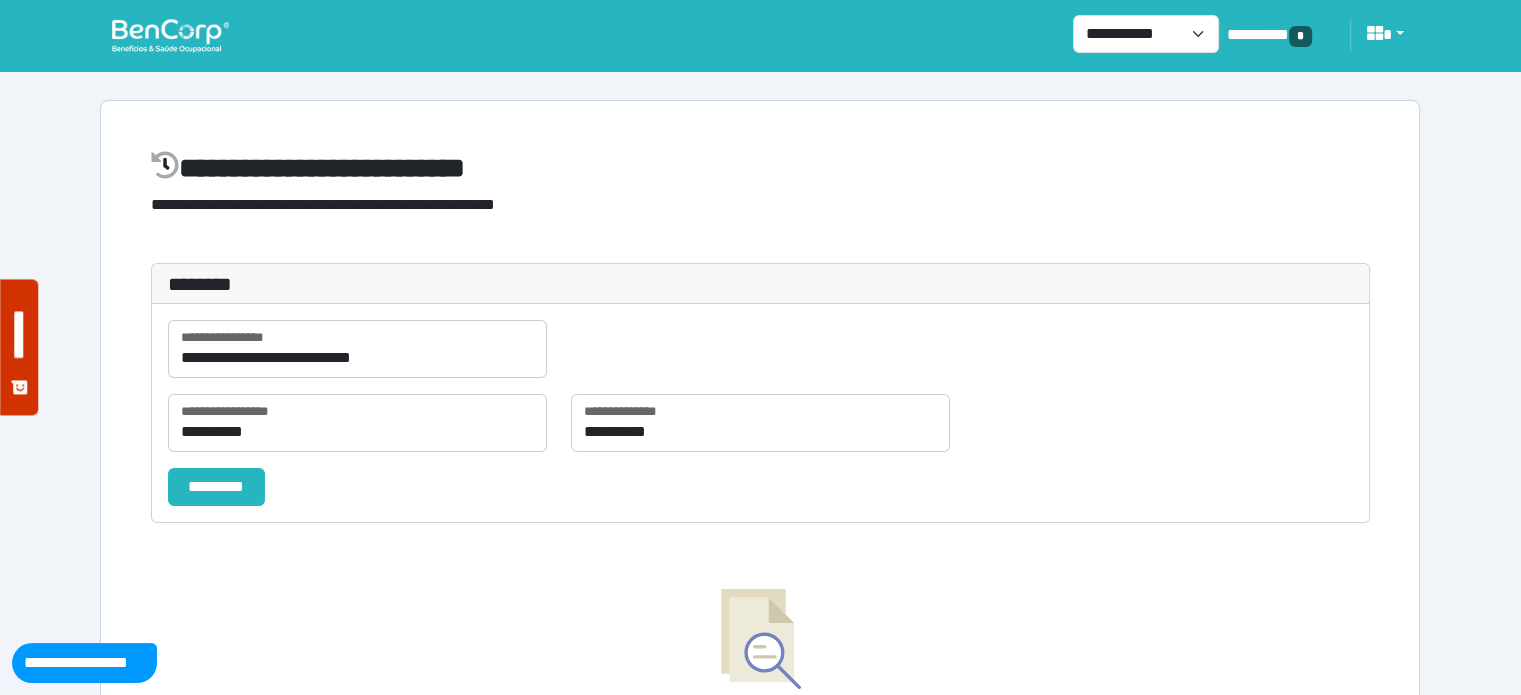 click on "**********" at bounding box center (760, 413) 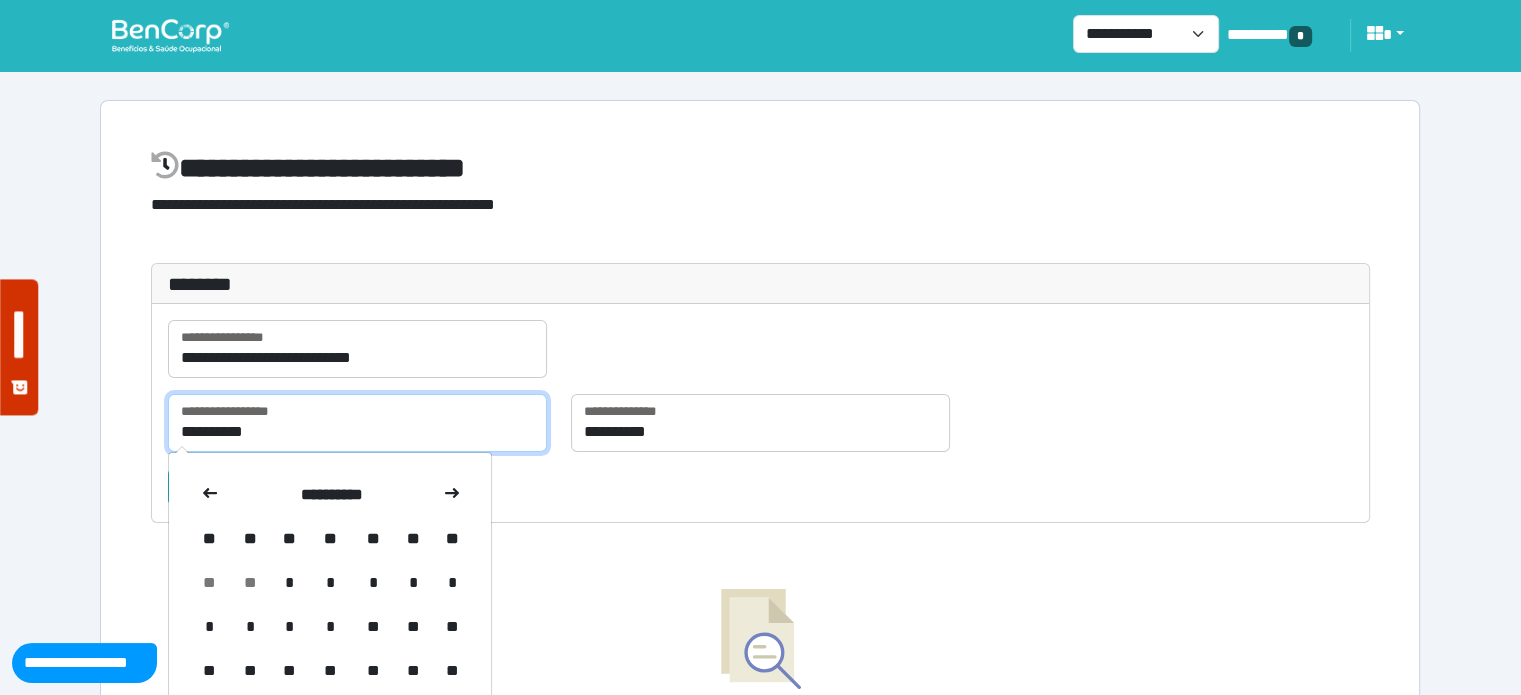 click on "**********" at bounding box center (357, 423) 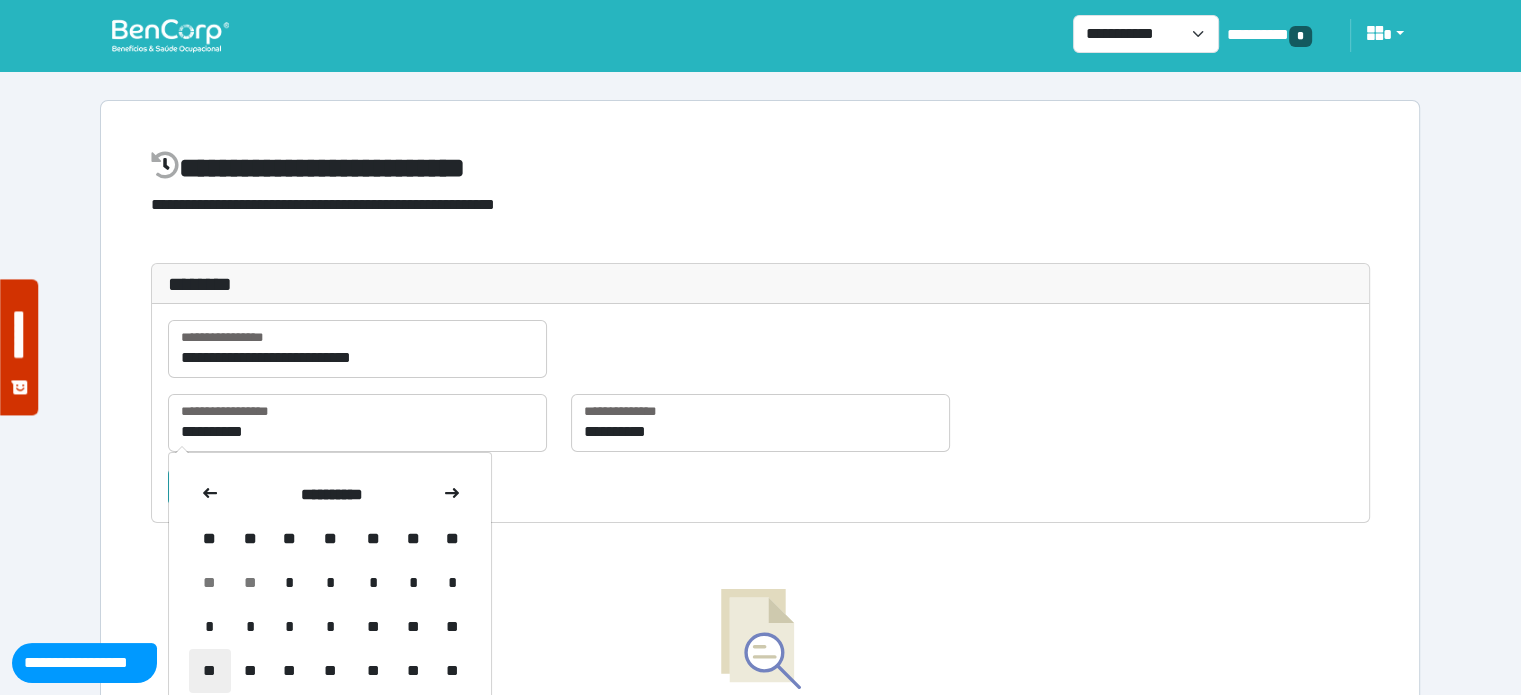 click on "**" at bounding box center [210, 671] 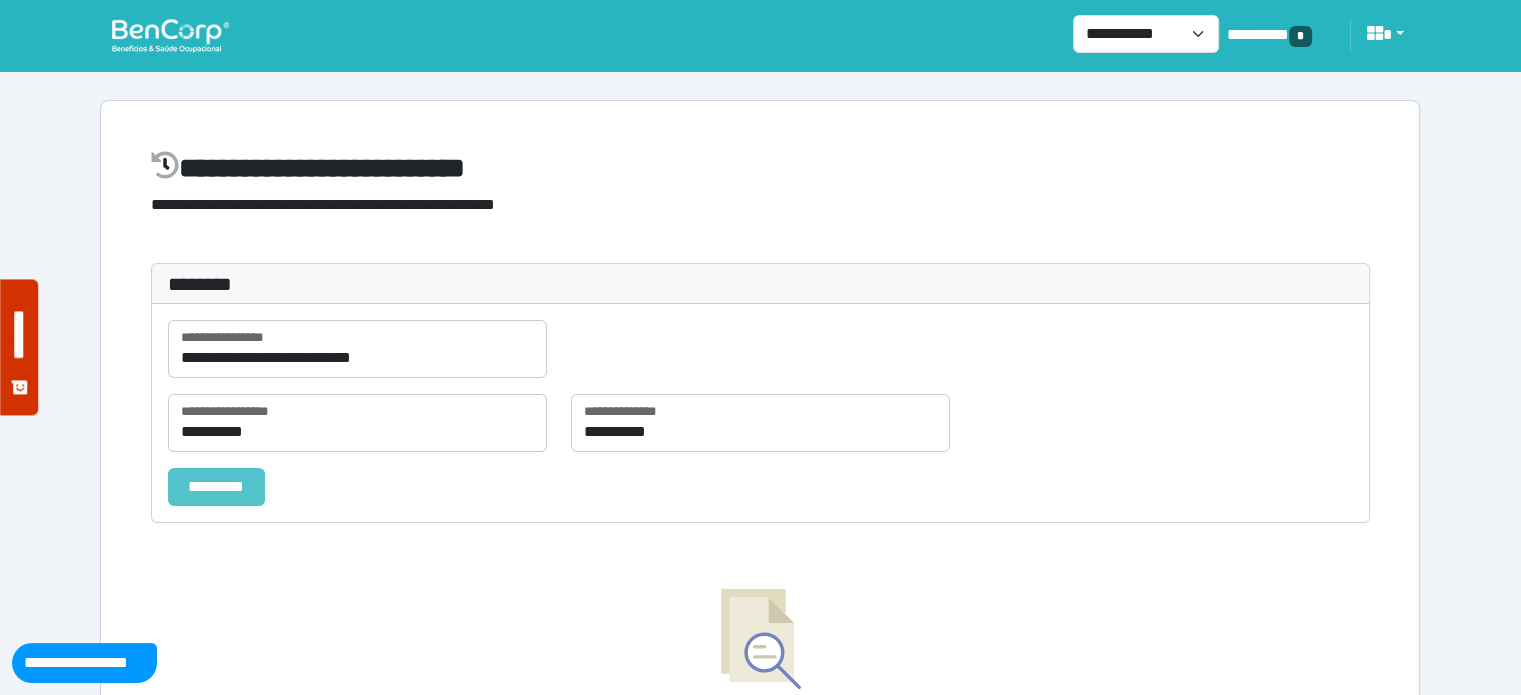 click on "*********" at bounding box center [216, 487] 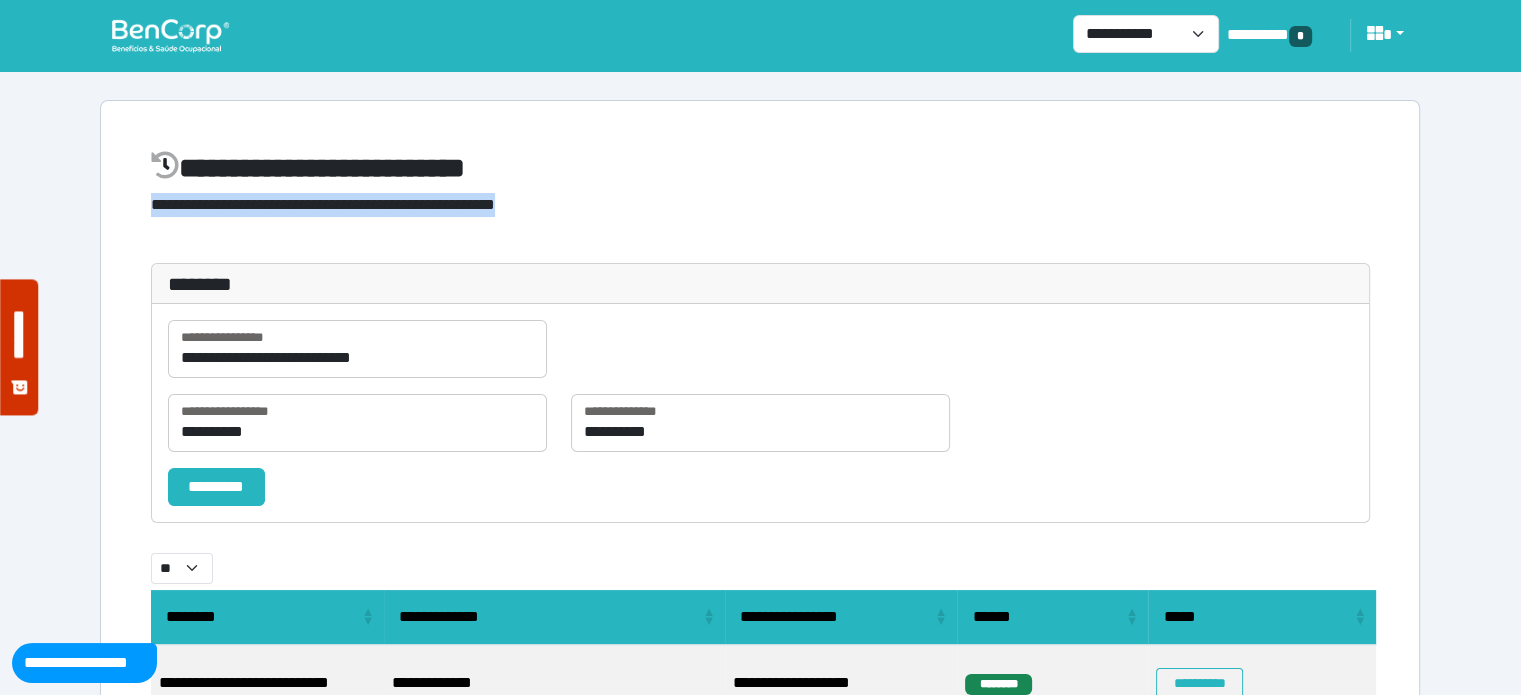 drag, startPoint x: 1466, startPoint y: 165, endPoint x: 1472, endPoint y: 229, distance: 64.28063 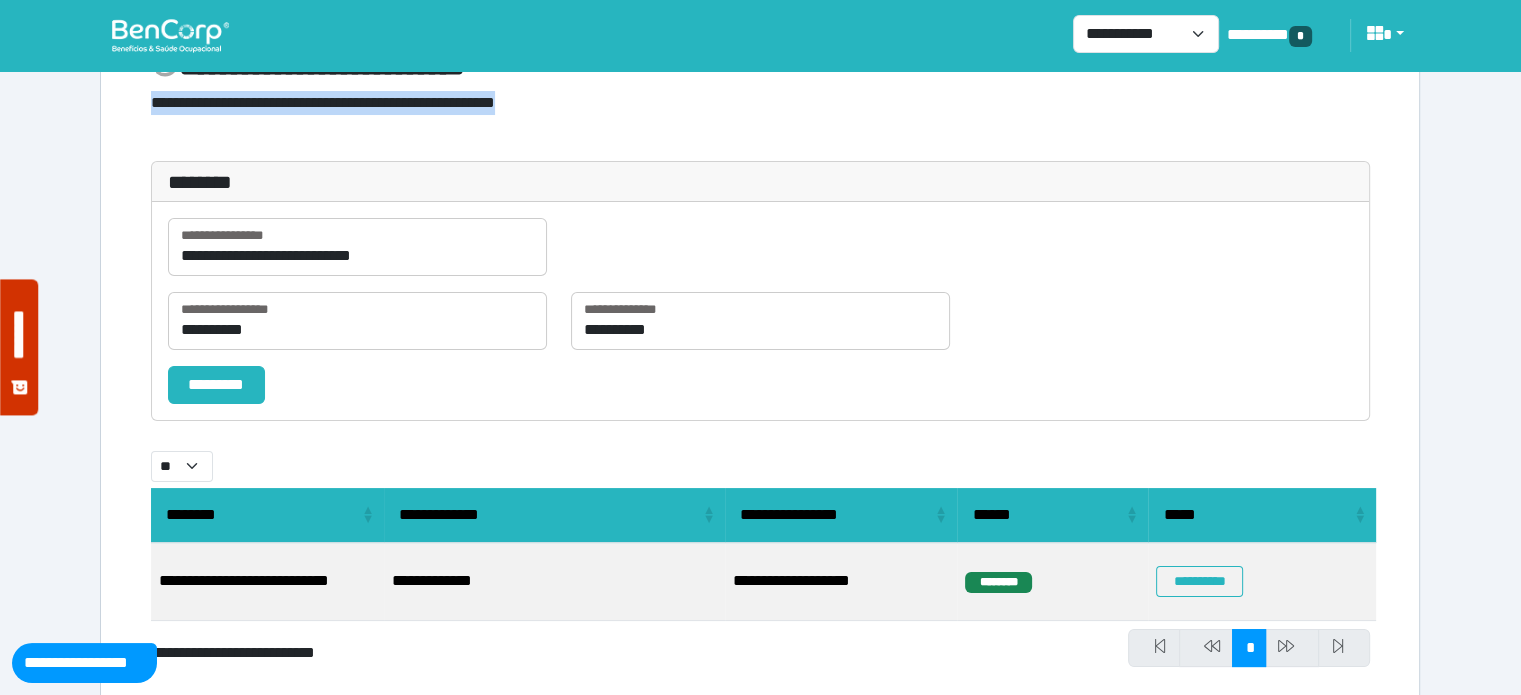 scroll, scrollTop: 161, scrollLeft: 0, axis: vertical 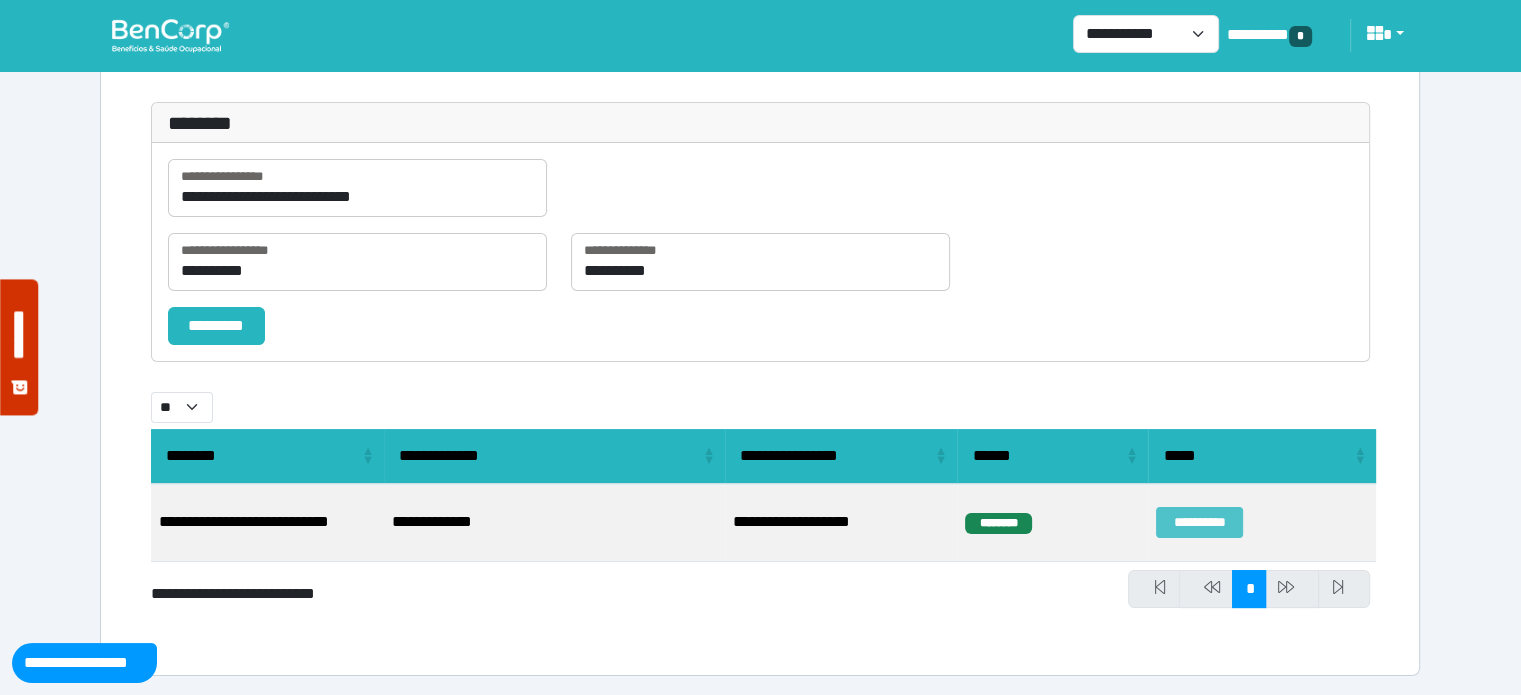 click on "**********" at bounding box center [1199, 522] 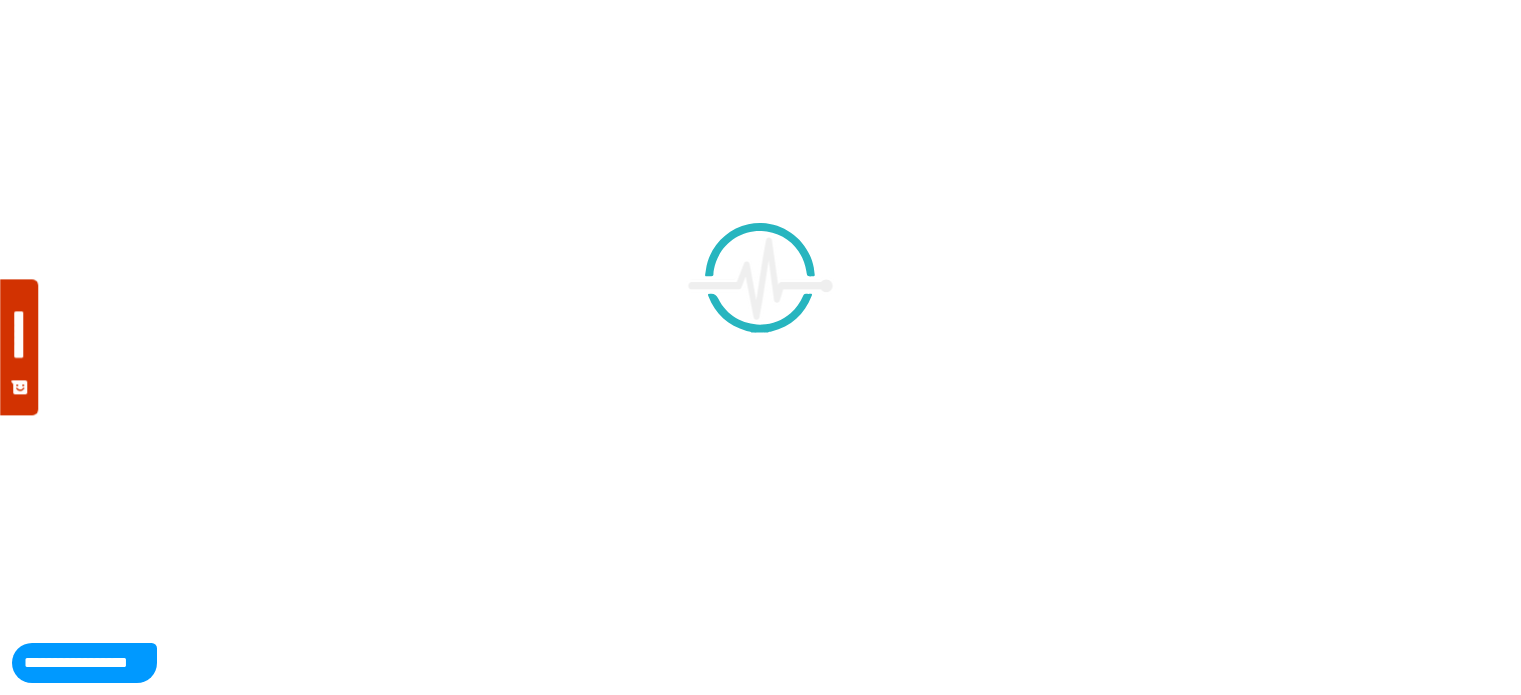 scroll, scrollTop: 0, scrollLeft: 0, axis: both 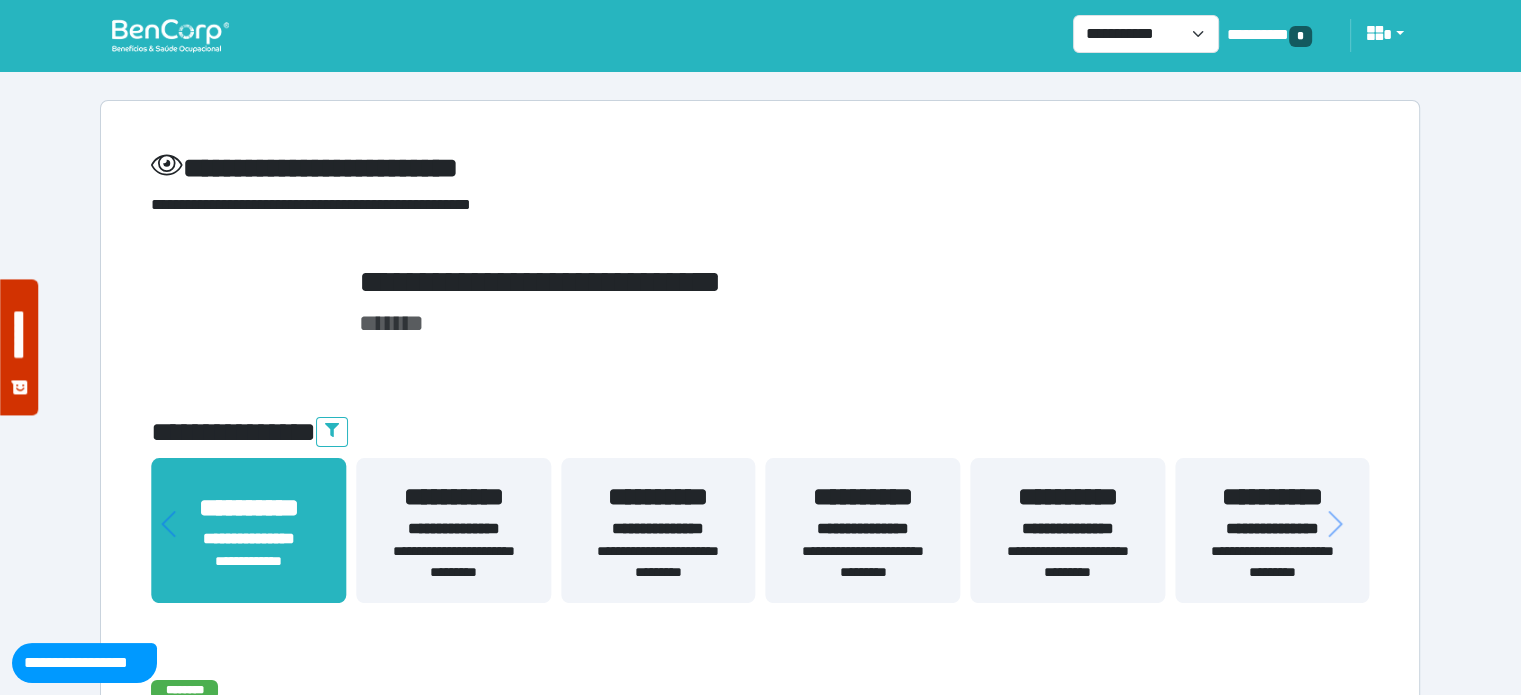 click on "**********" at bounding box center [760, 282] 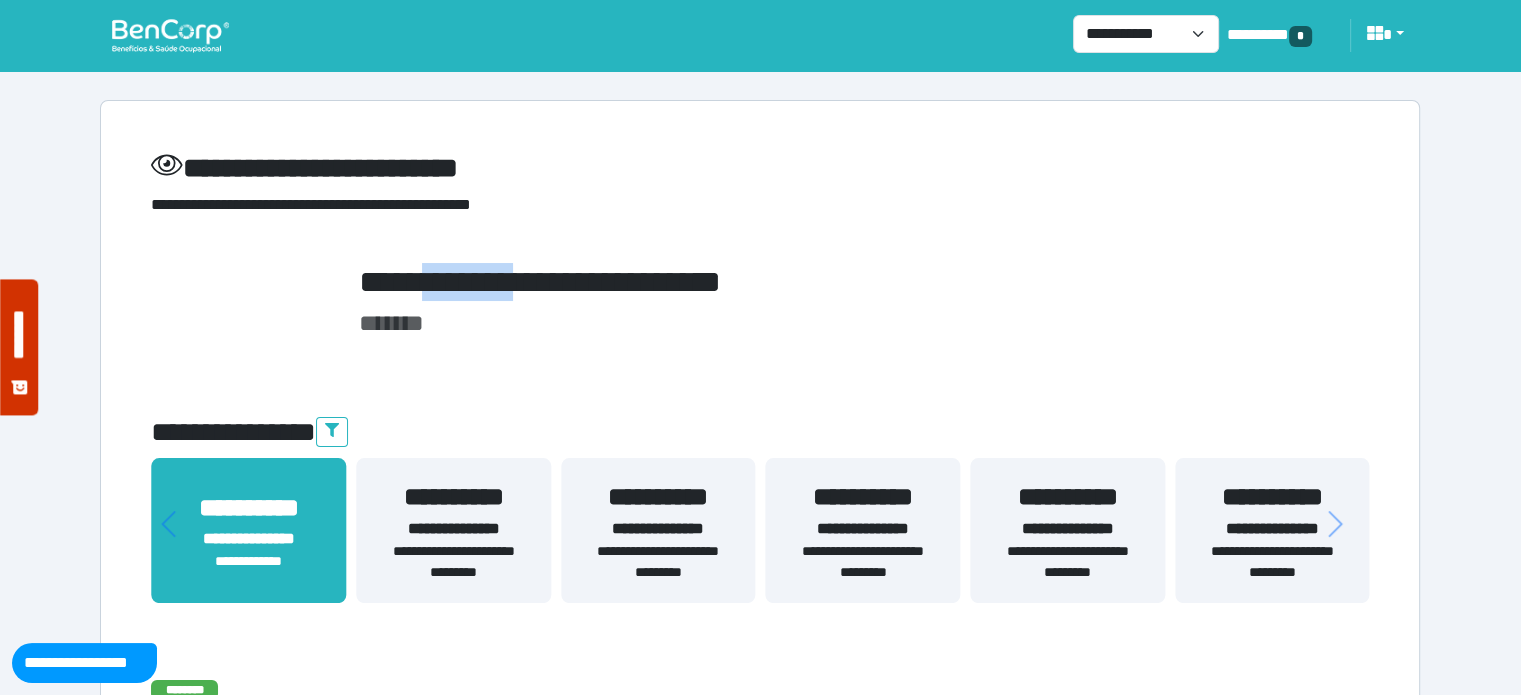 click on "**********" at bounding box center [760, 282] 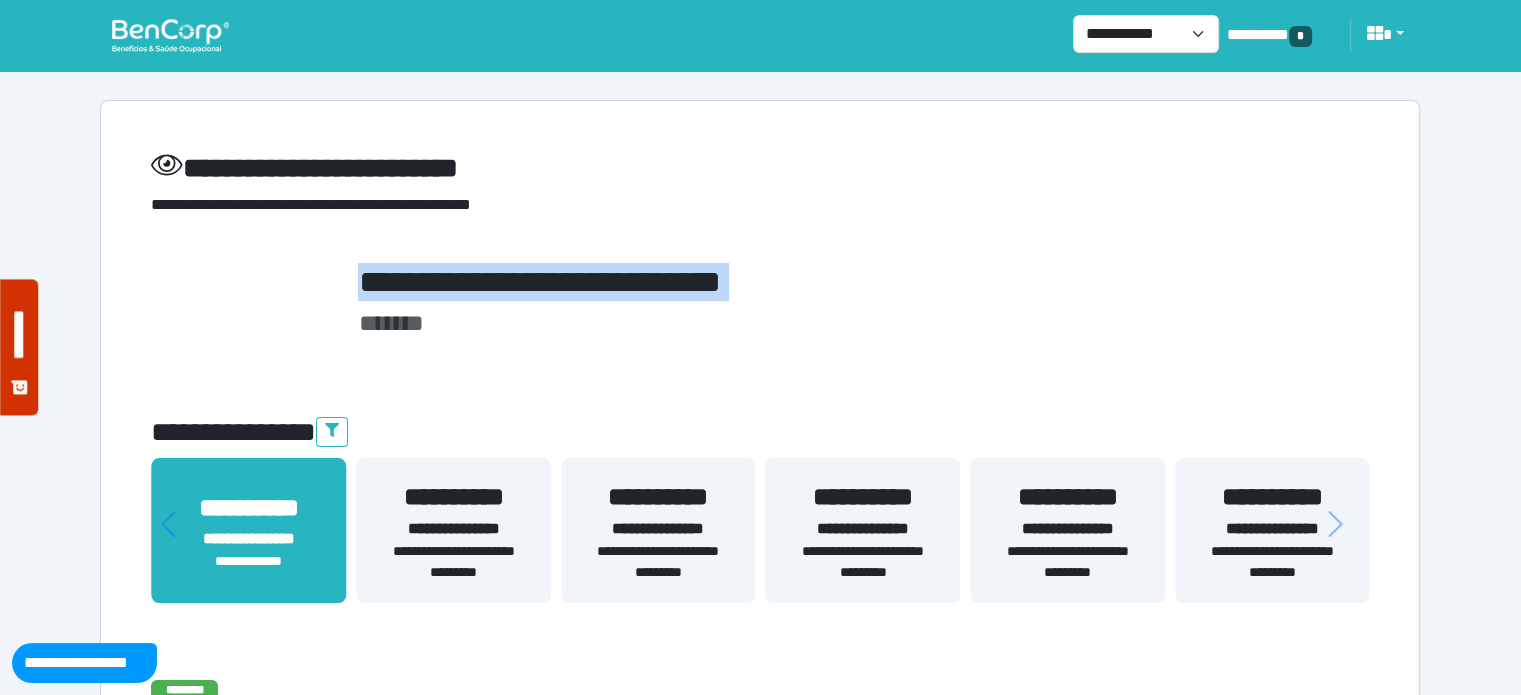click on "**********" at bounding box center (760, 282) 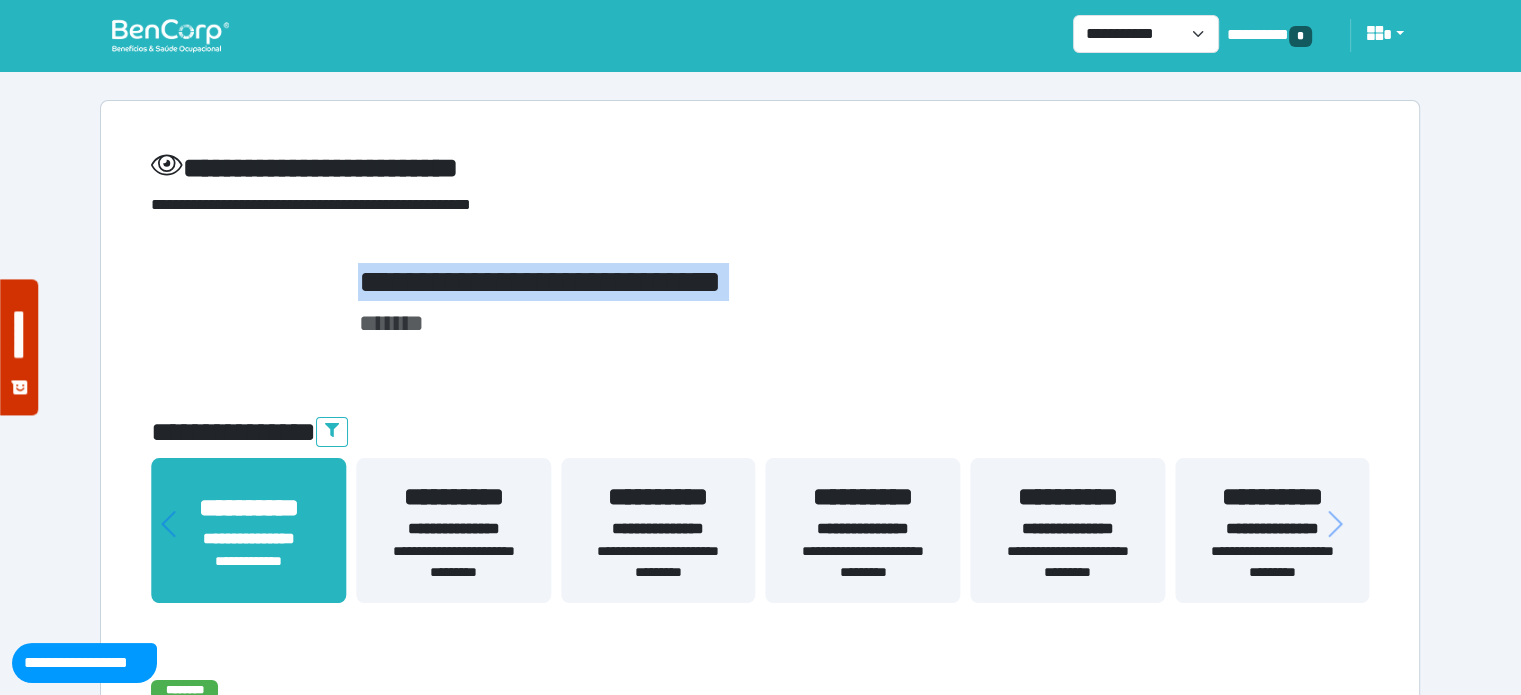 copy on "**********" 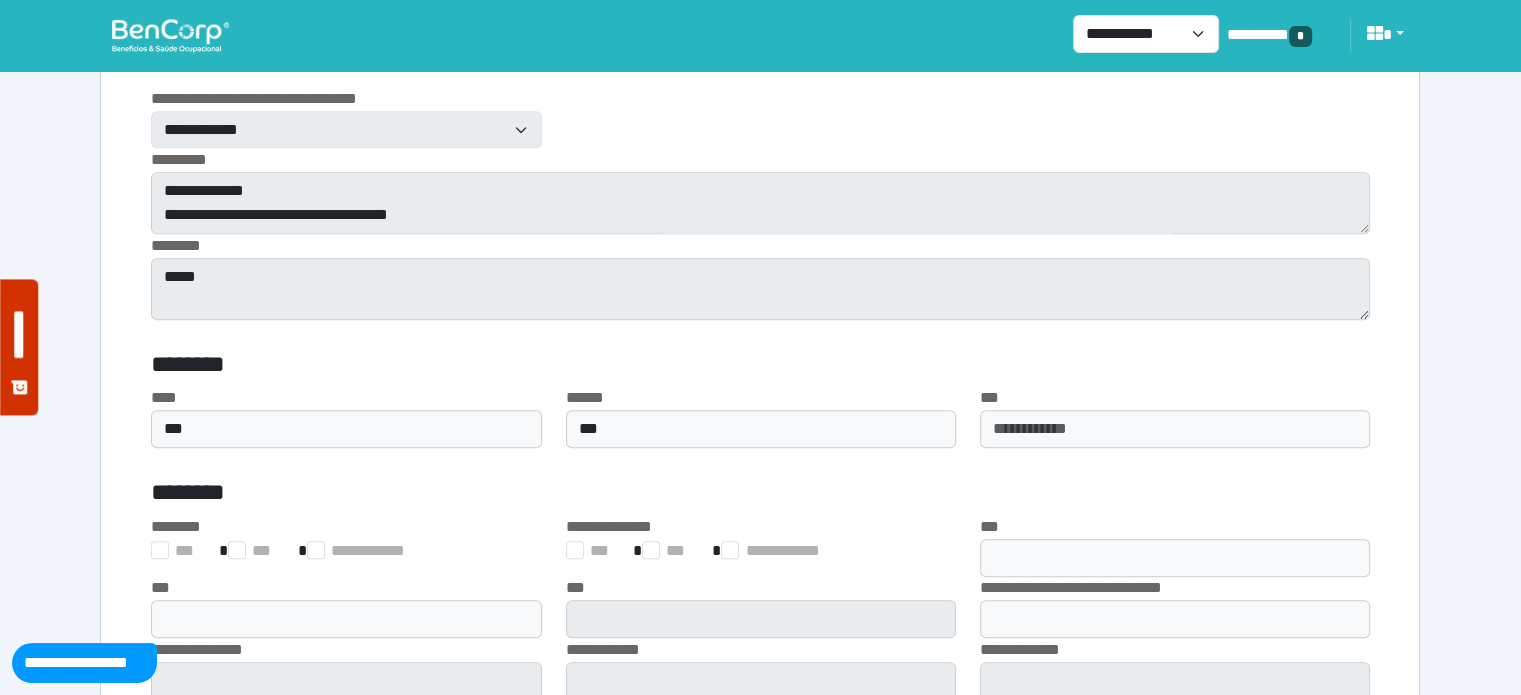 scroll, scrollTop: 1508, scrollLeft: 0, axis: vertical 